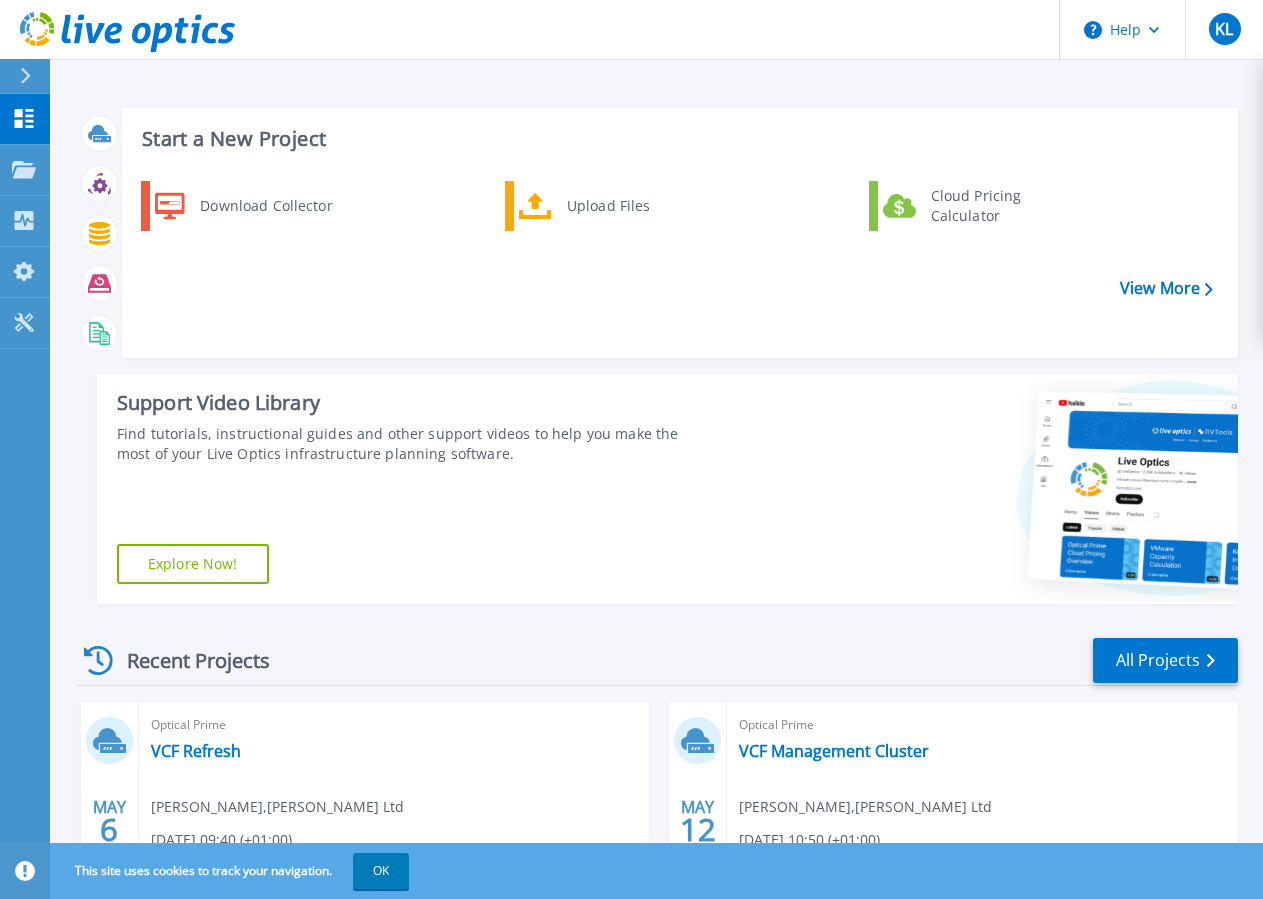 scroll, scrollTop: 0, scrollLeft: 0, axis: both 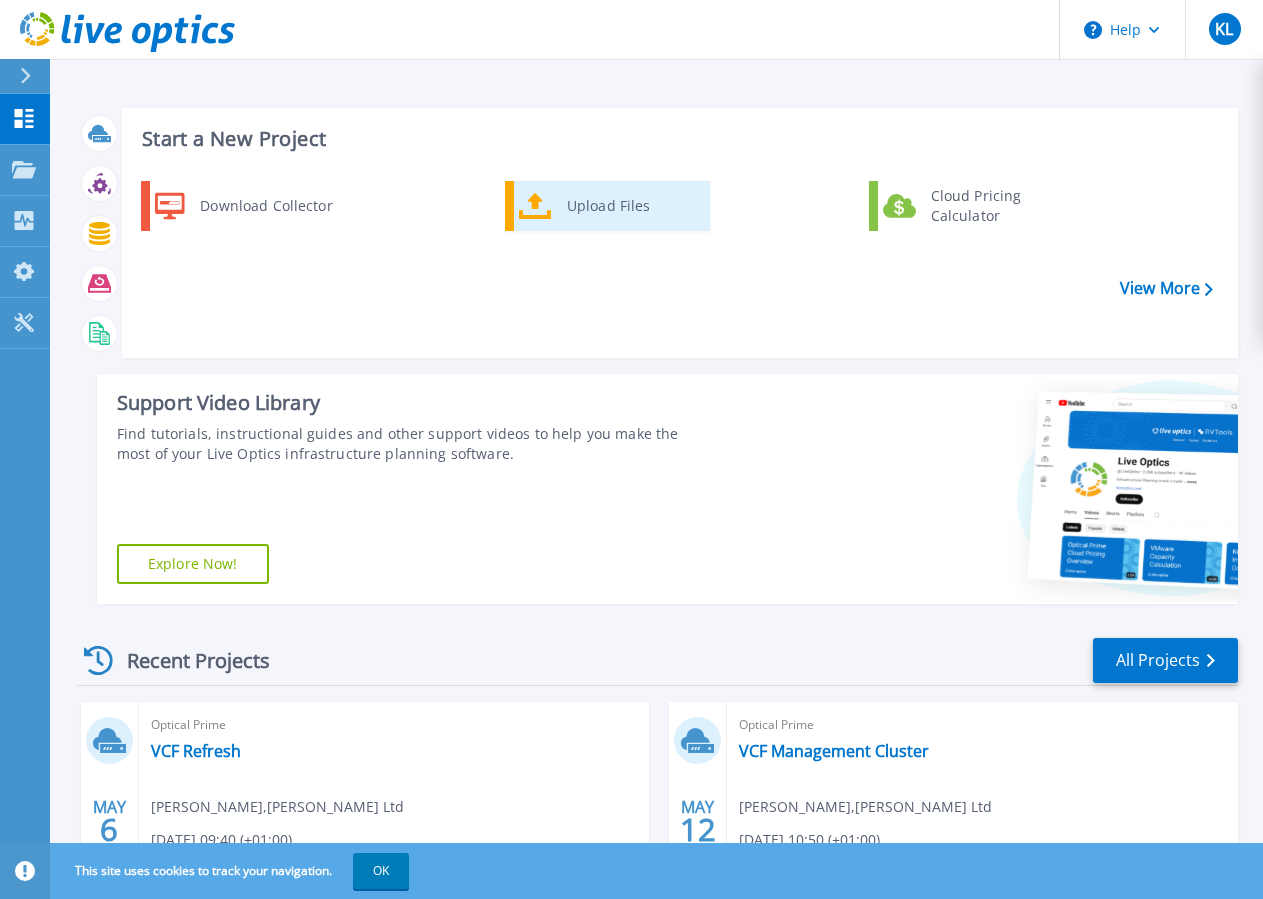 click on "Upload Files" at bounding box center (631, 206) 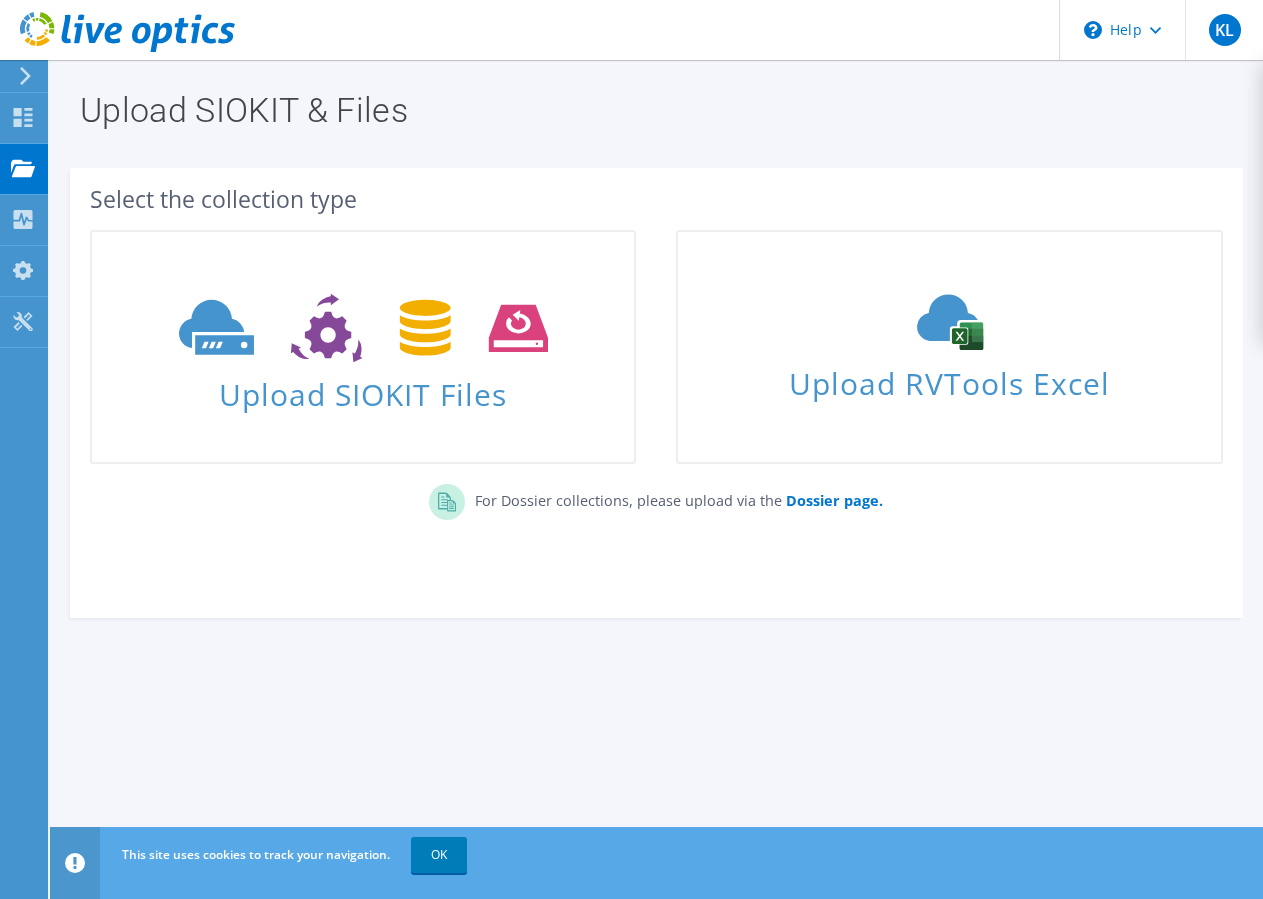 scroll, scrollTop: 0, scrollLeft: 0, axis: both 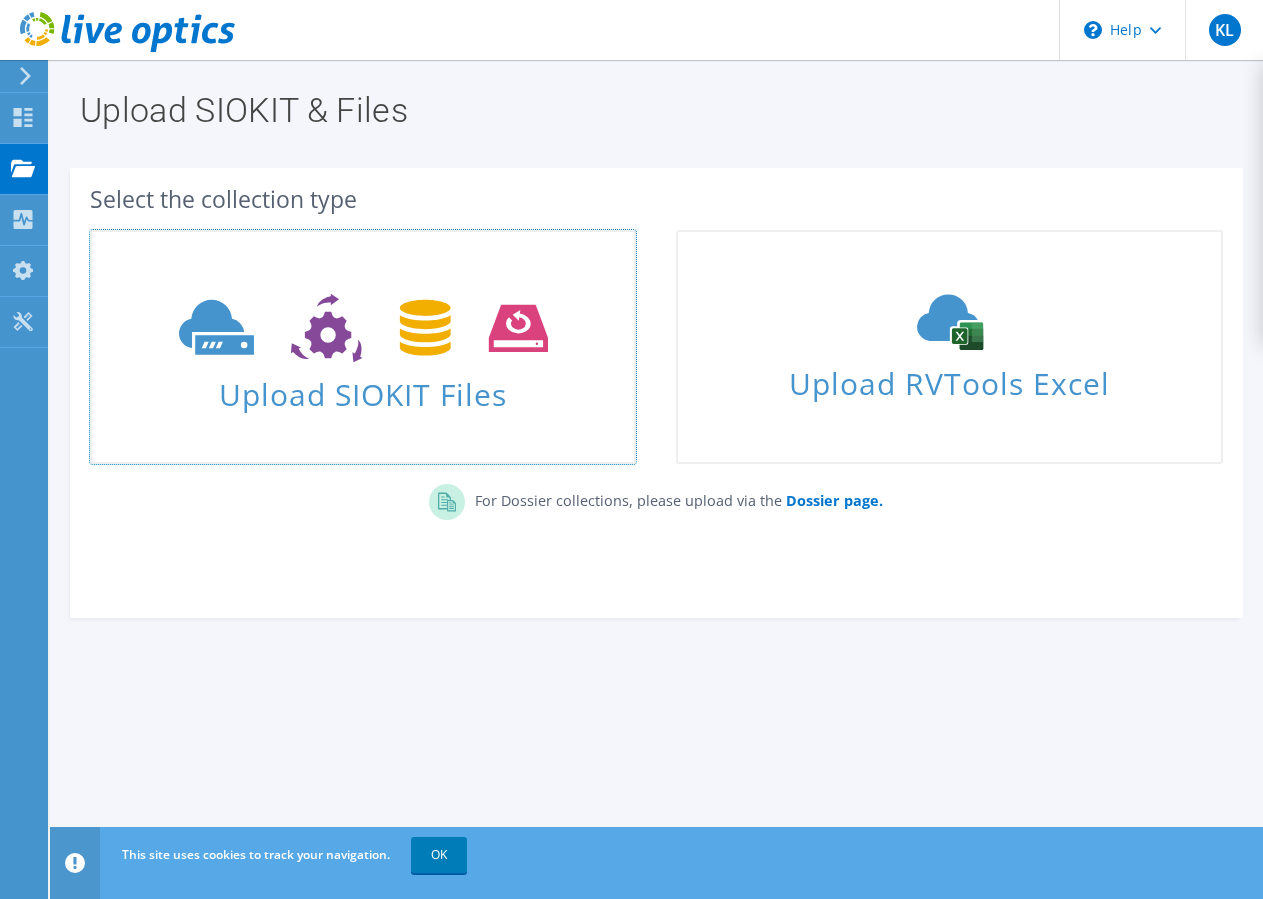 click on "Upload SIOKIT Files" at bounding box center (363, 388) 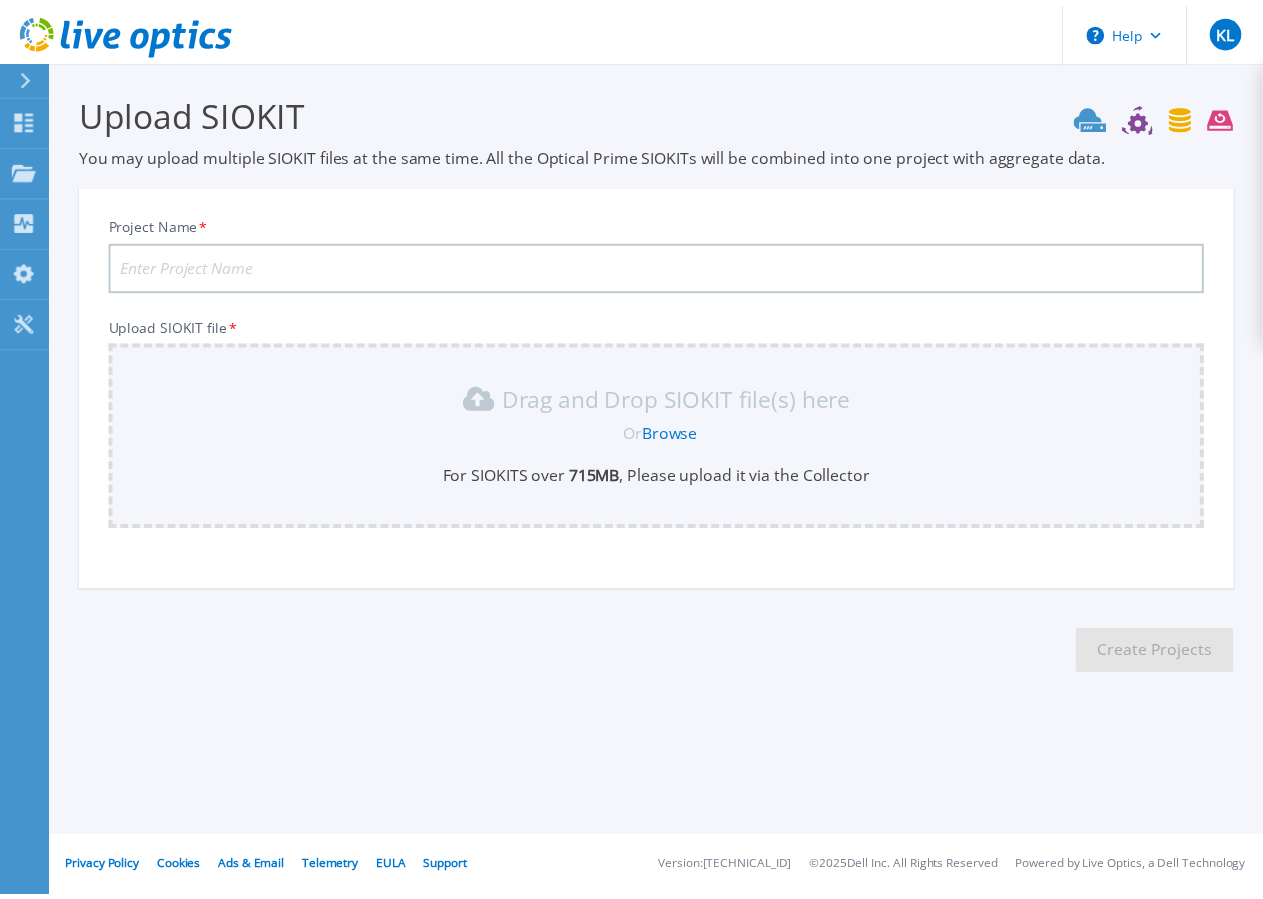 scroll, scrollTop: 0, scrollLeft: 0, axis: both 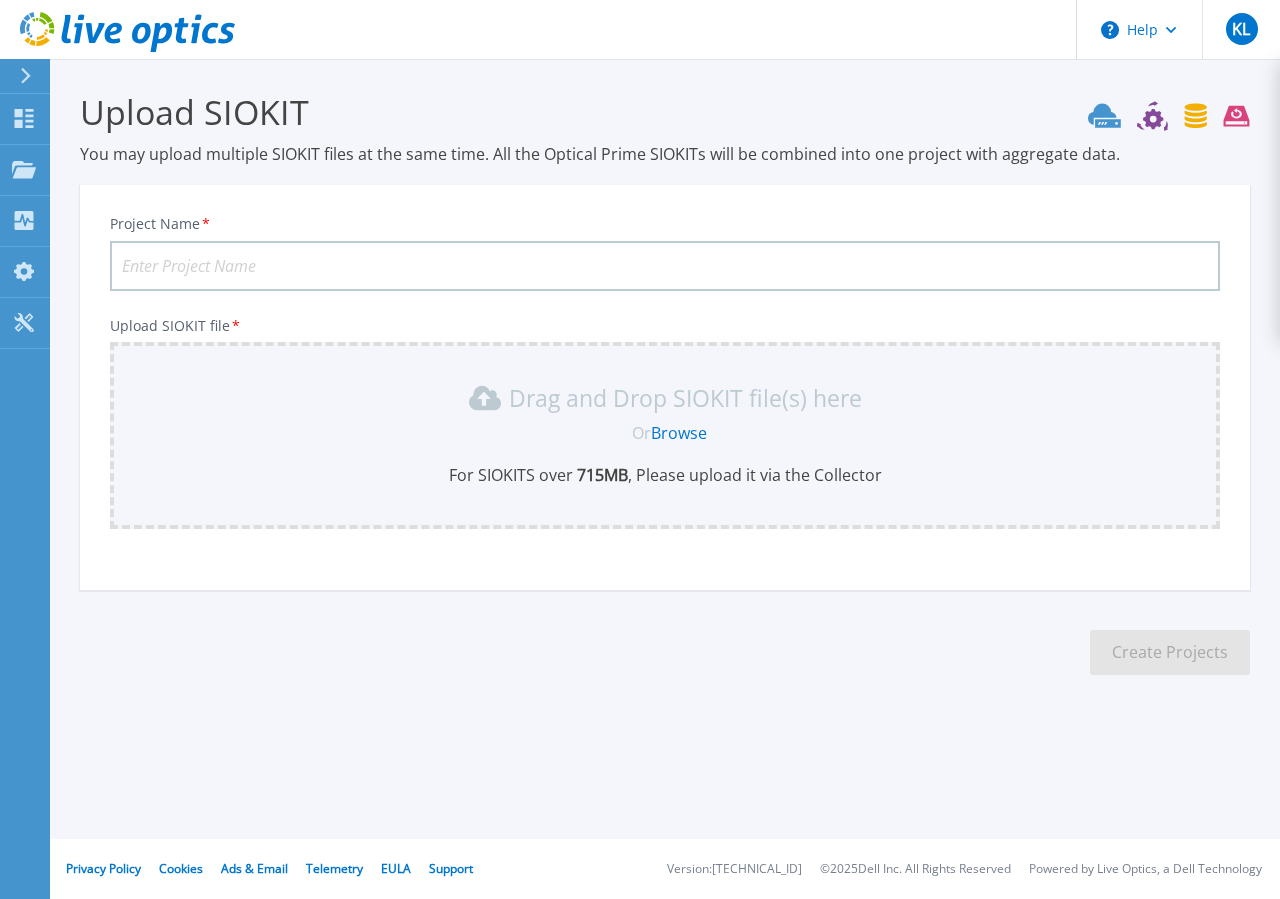 click on "Browse" at bounding box center [679, 433] 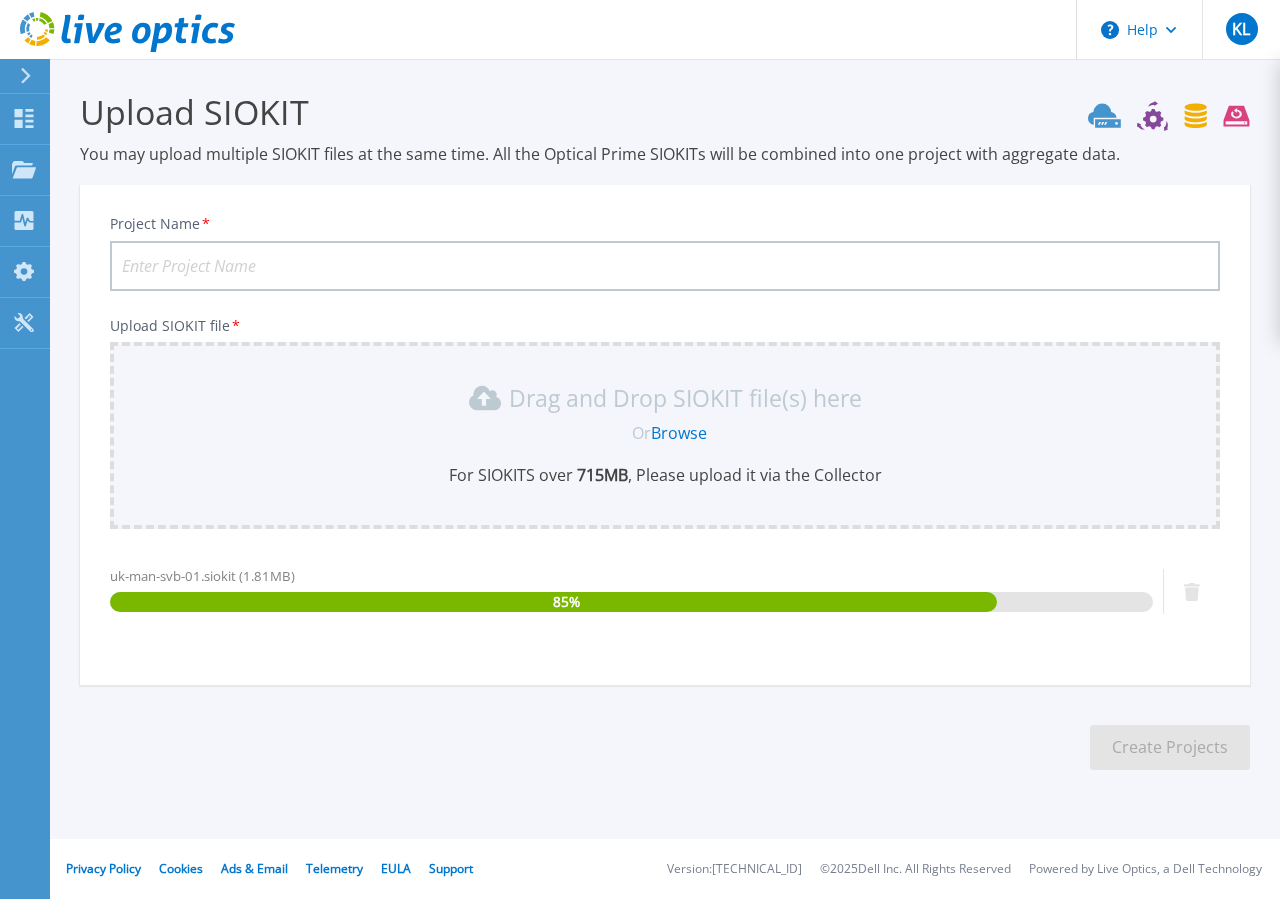 click on "Project Name *" at bounding box center [665, 266] 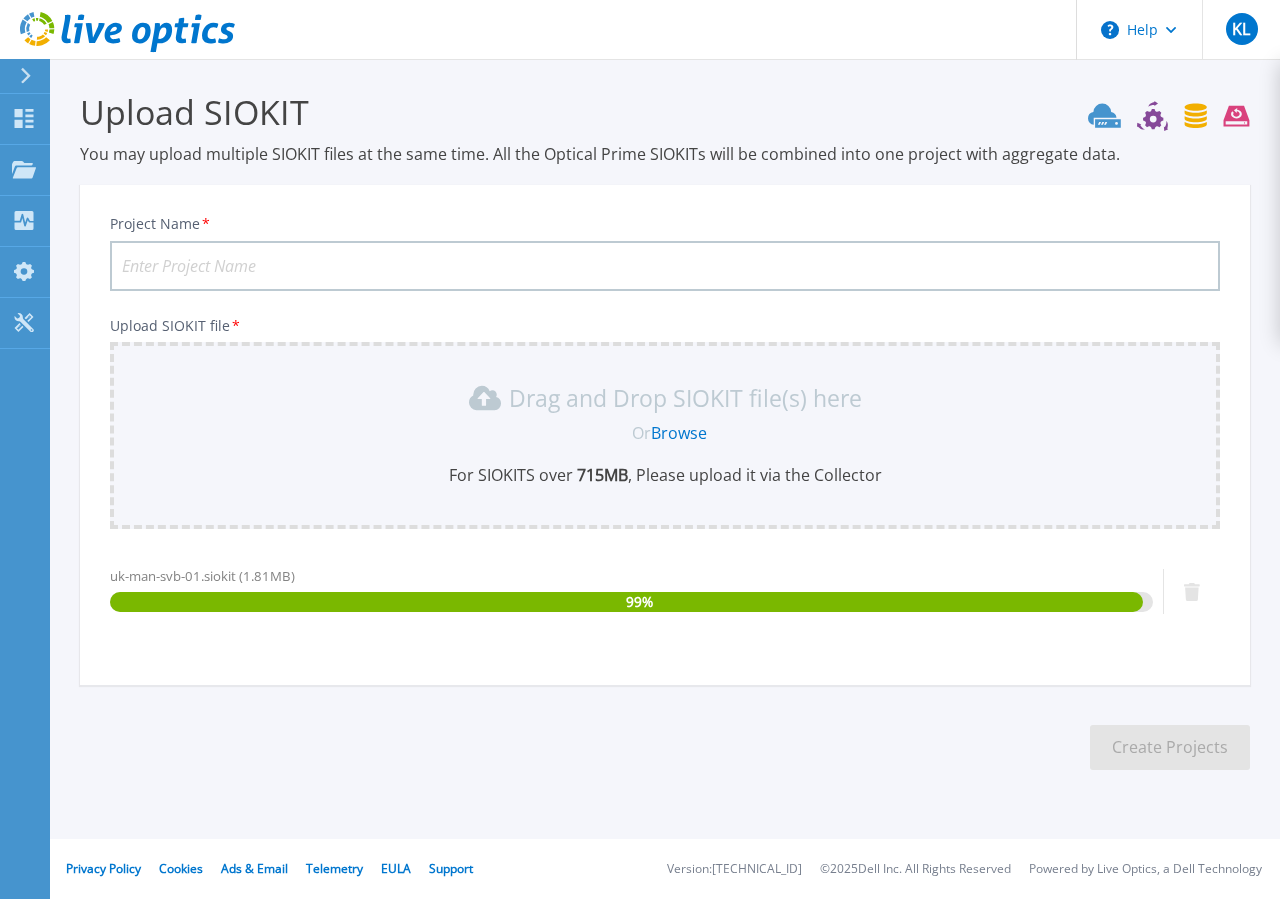 click on "Project Name *" at bounding box center [665, 266] 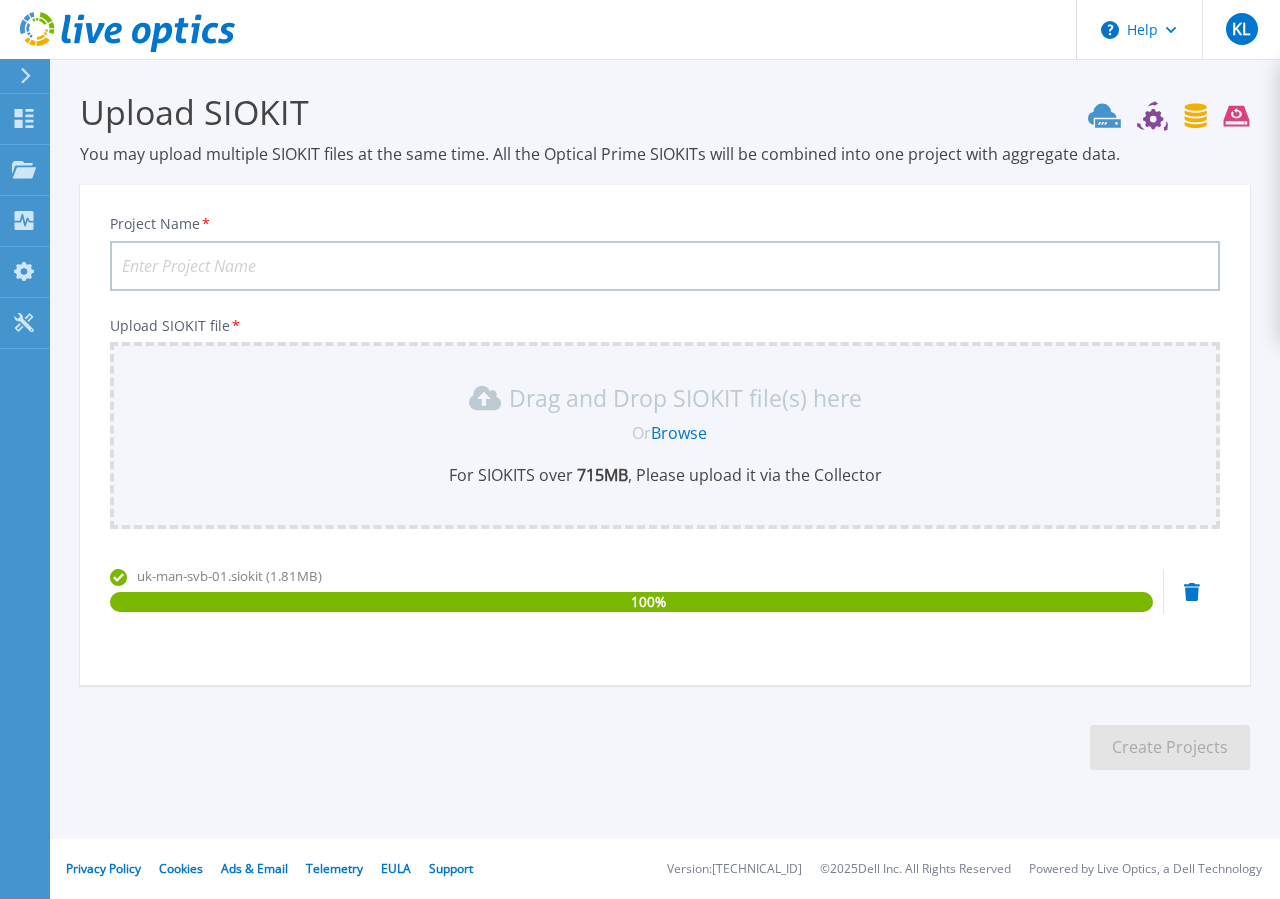 click on "Project Name *" at bounding box center [665, 266] 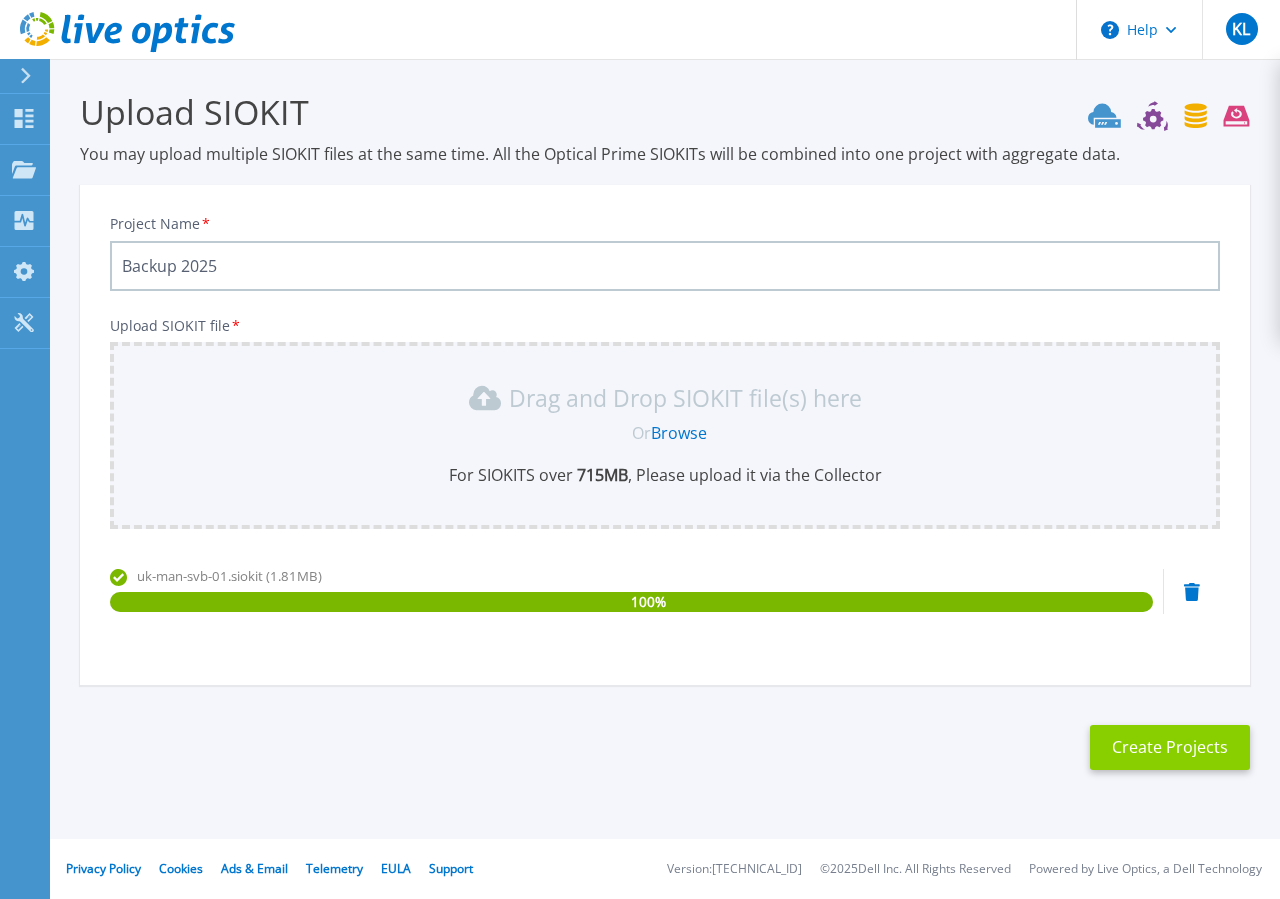 type on "Backup 2025" 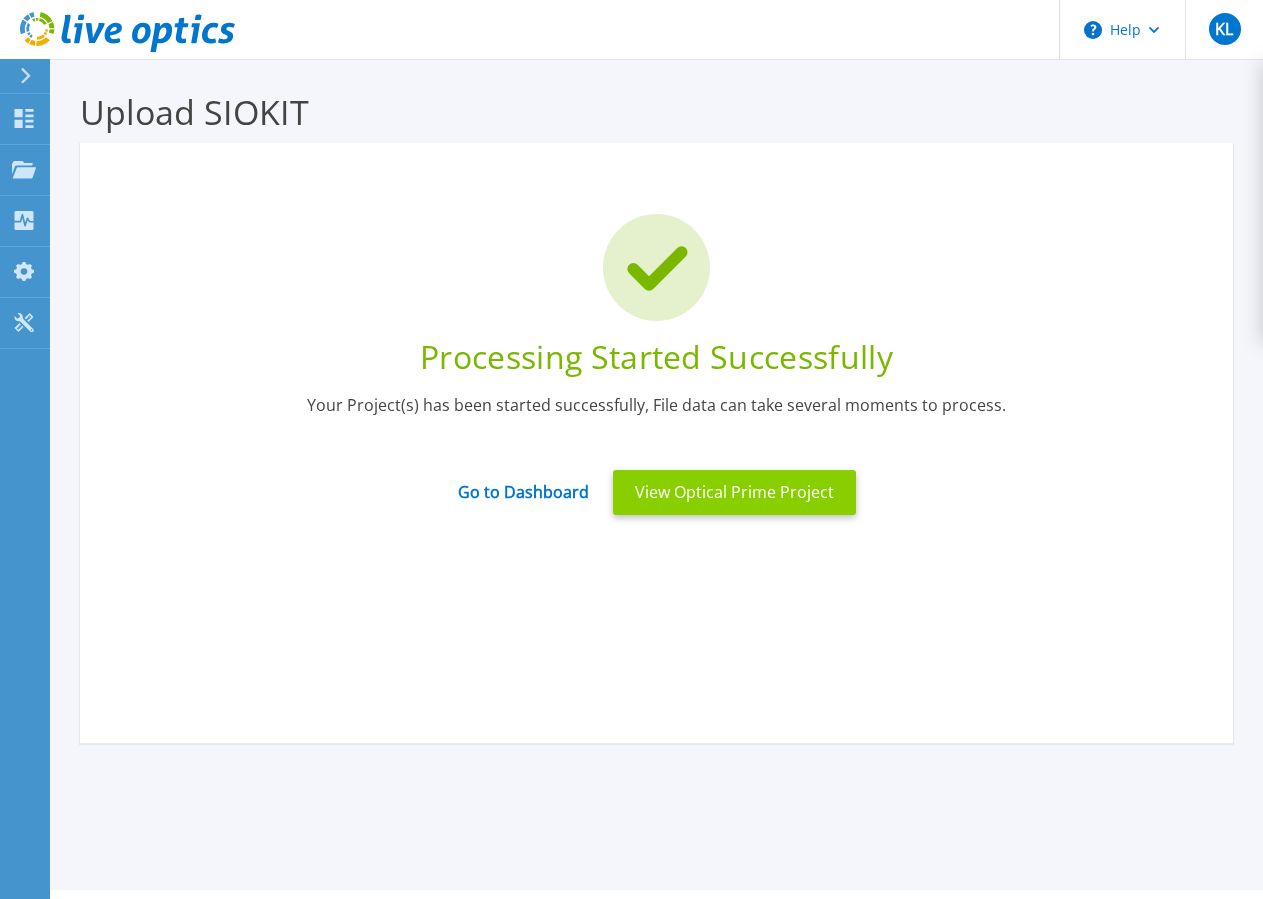 click on "View Optical Prime Project" at bounding box center [734, 492] 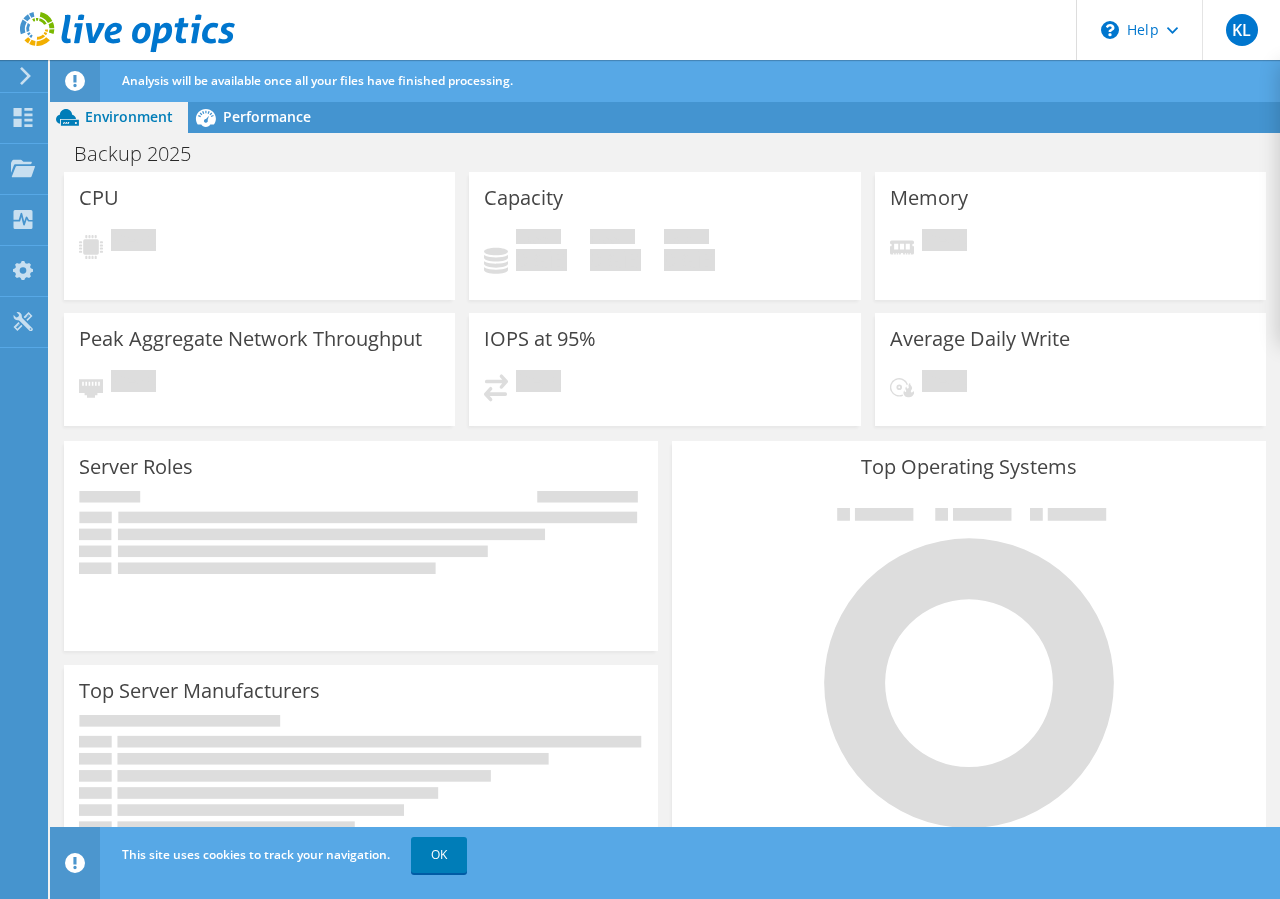 scroll, scrollTop: 0, scrollLeft: 0, axis: both 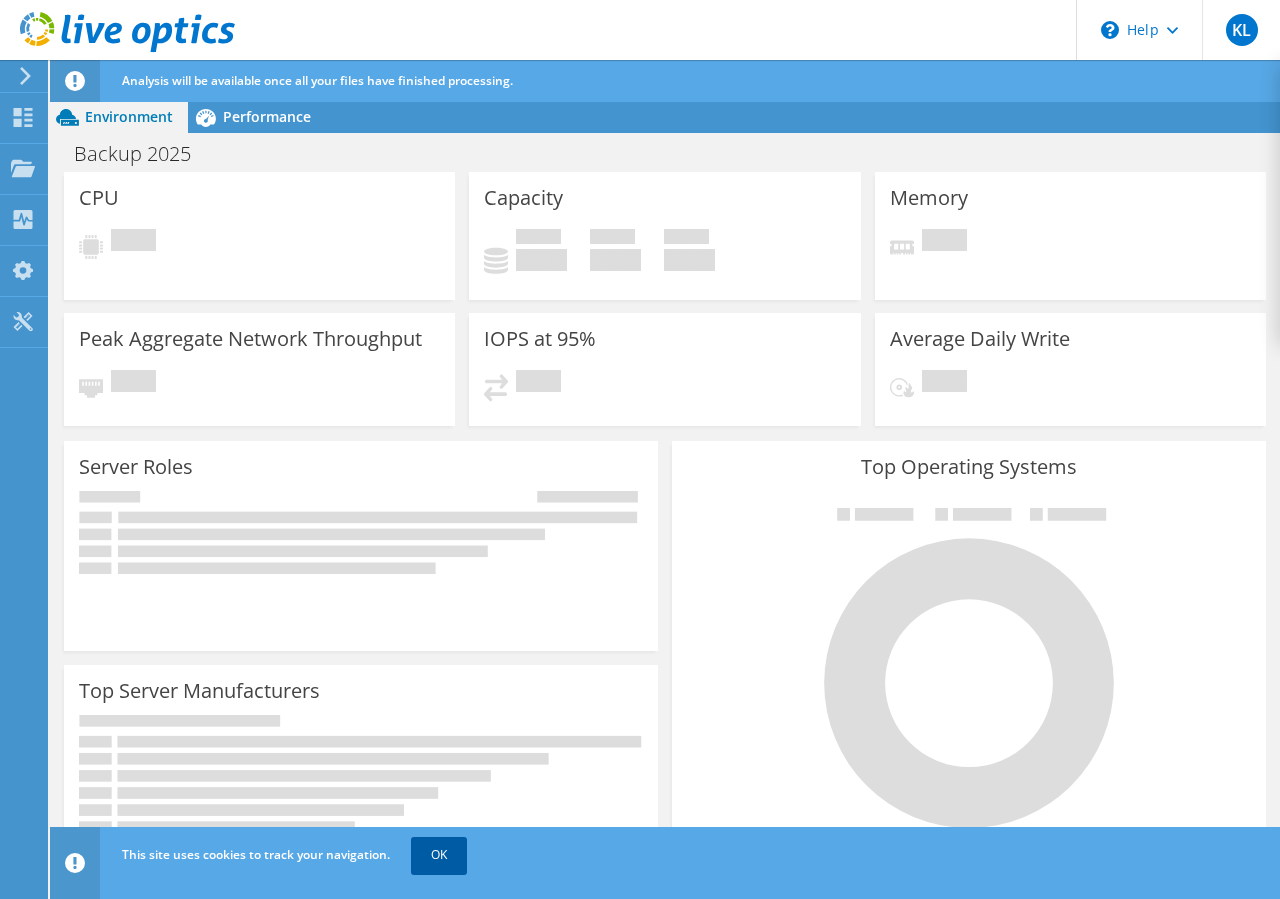 click on "OK" at bounding box center [439, 855] 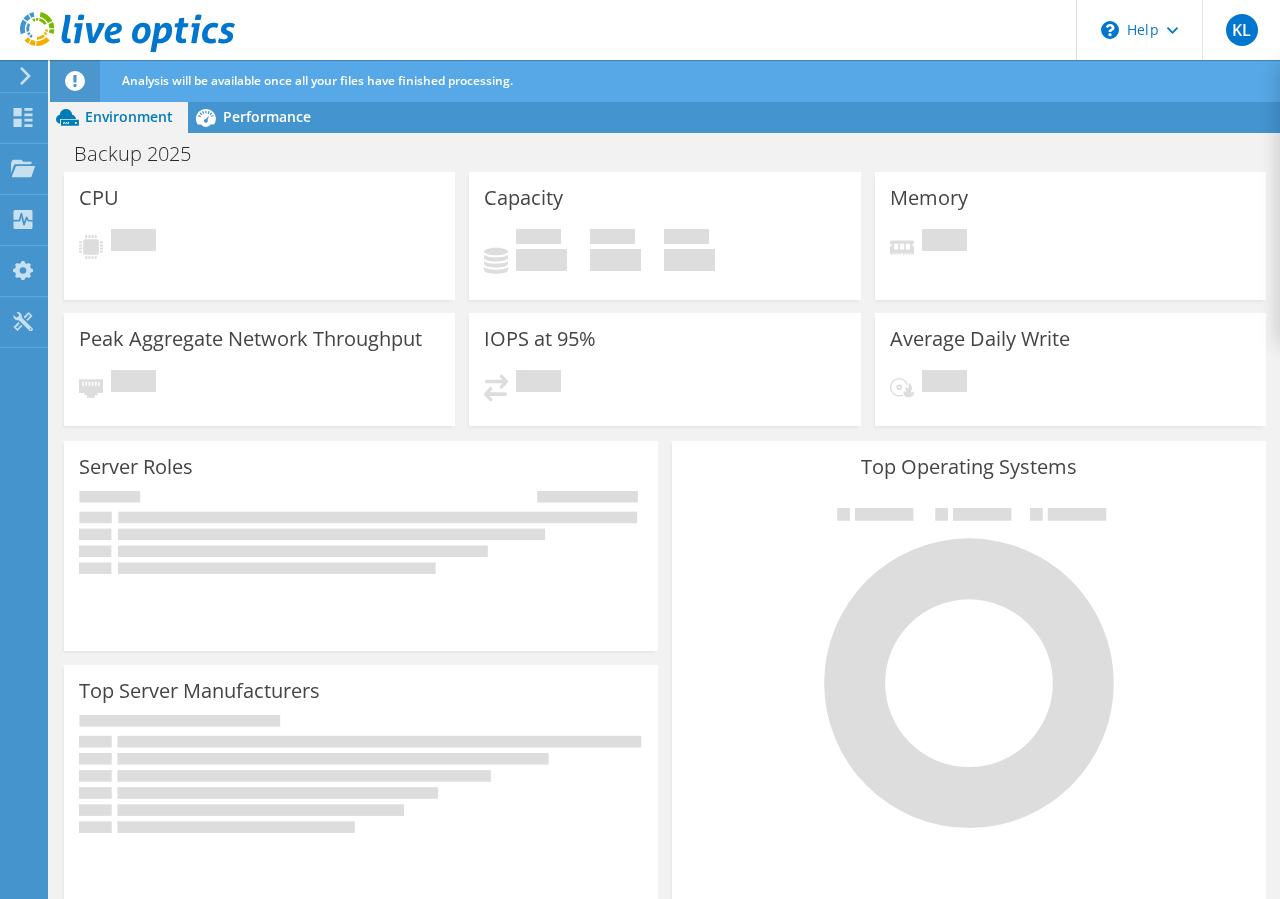 click on "Dashboard
Projects
Search Projects
Upload SIOKIT & Files
Optical Prime Collector Runs
Dossier" at bounding box center (-66, 479) 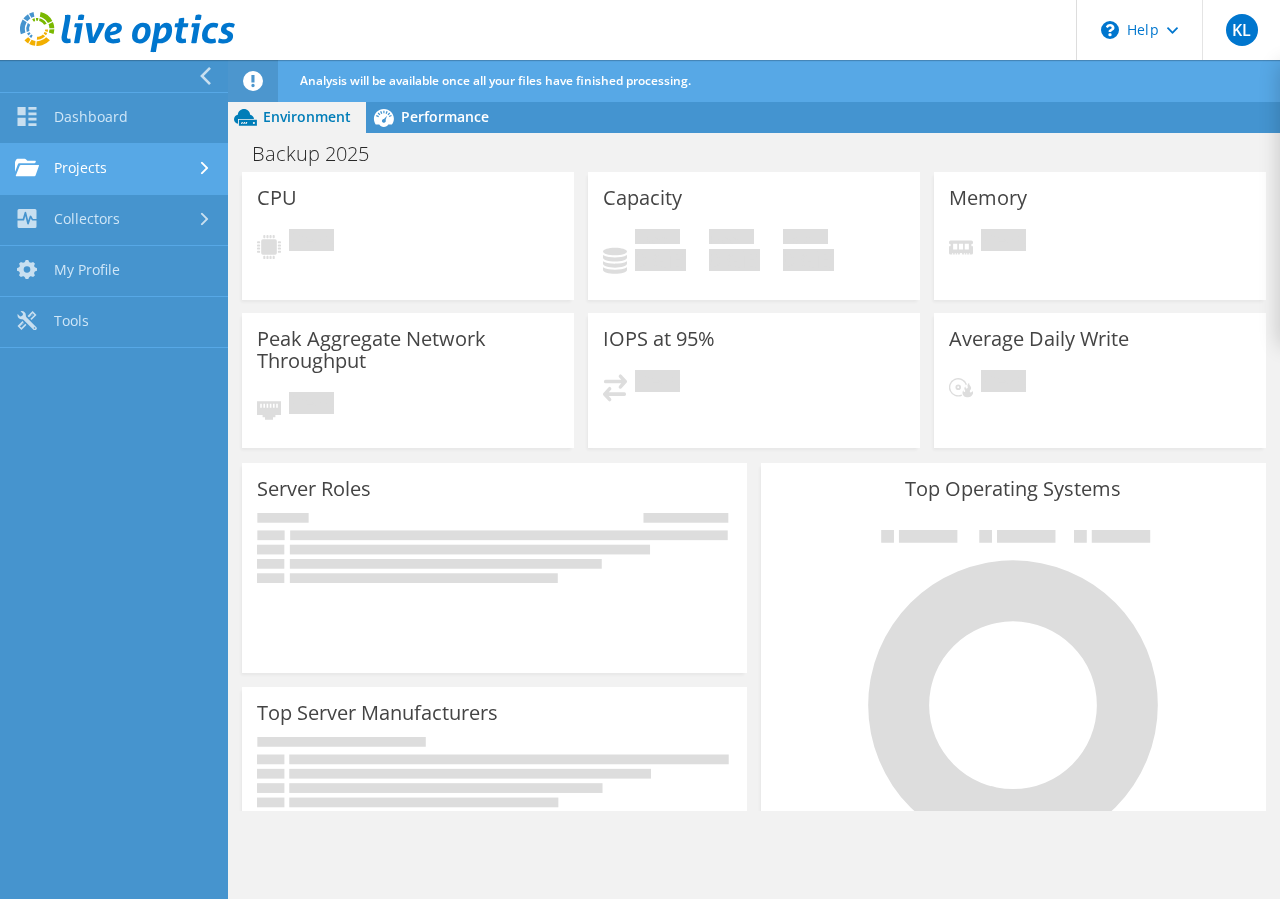 click at bounding box center [207, 168] 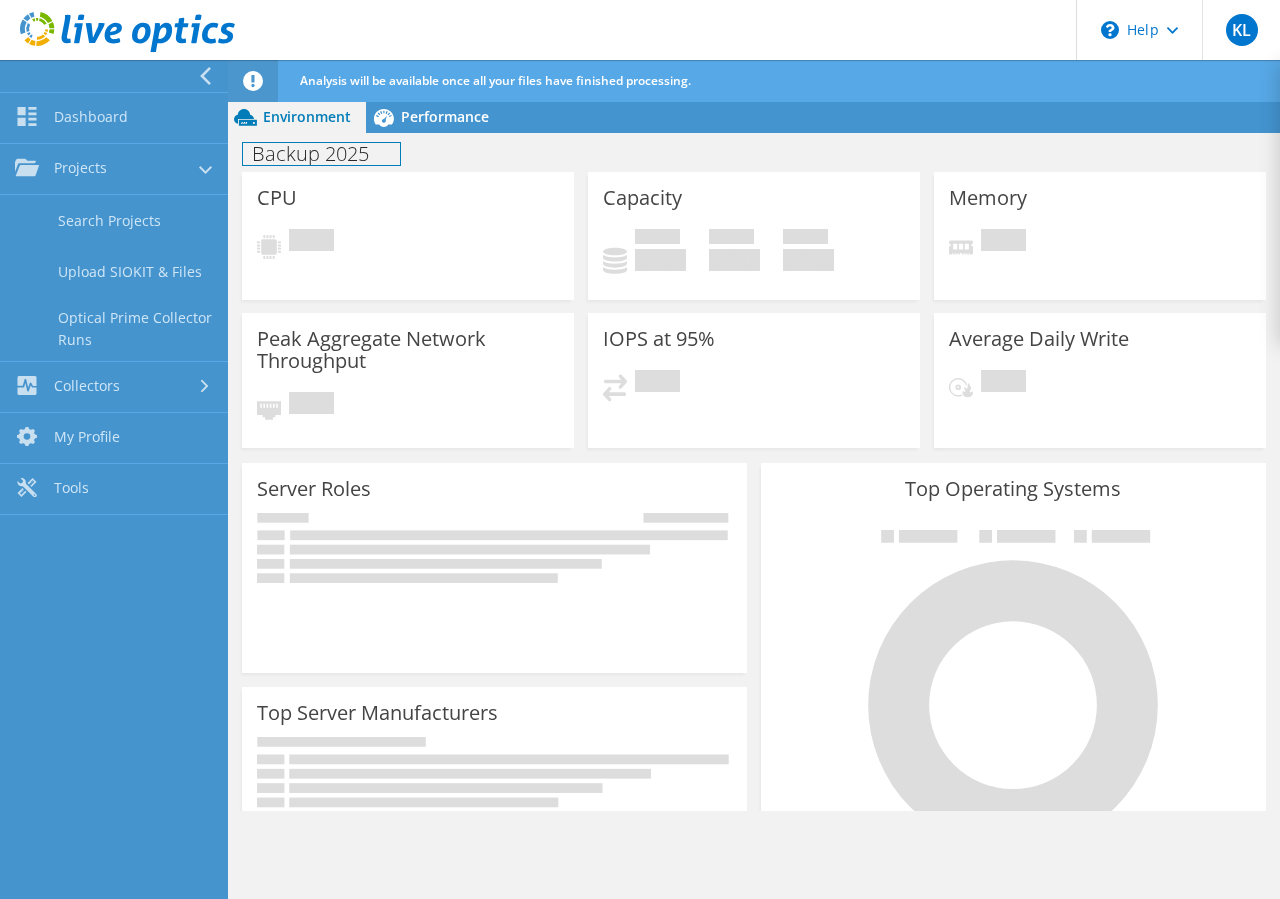 click on "Backup 2025" at bounding box center (321, 154) 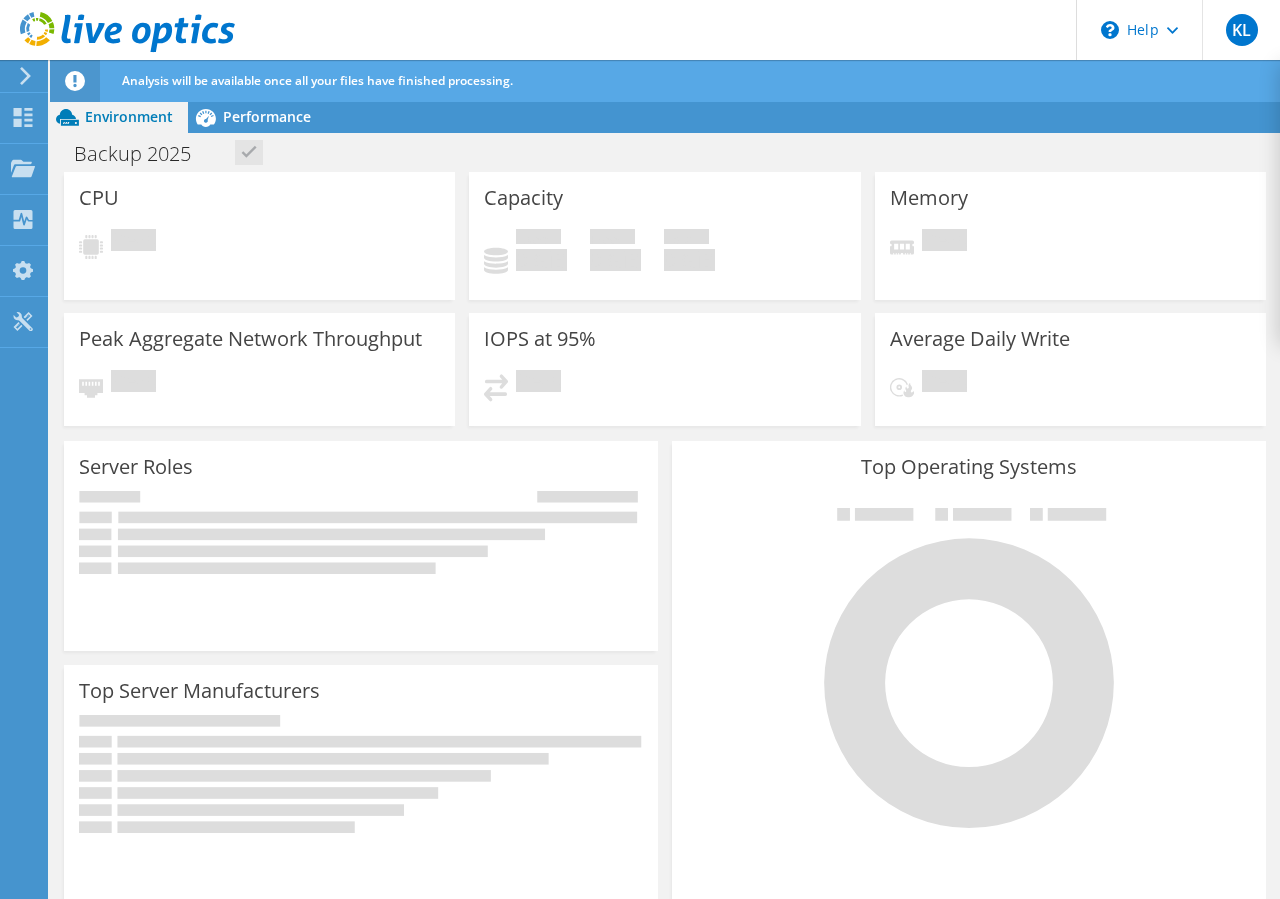 click on "Backup 2025
Print" at bounding box center (665, 153) 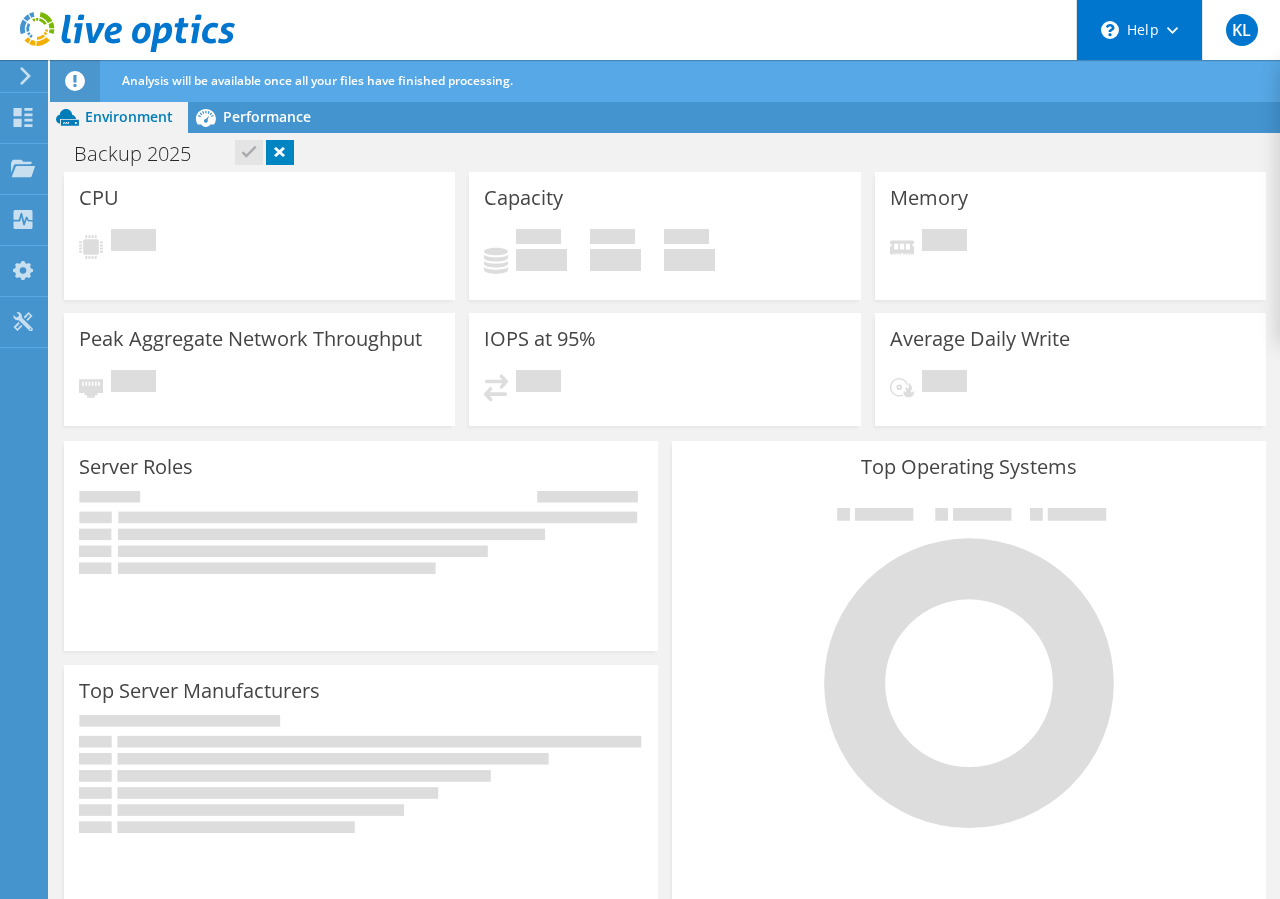 click on "\n
Help" at bounding box center (1139, 30) 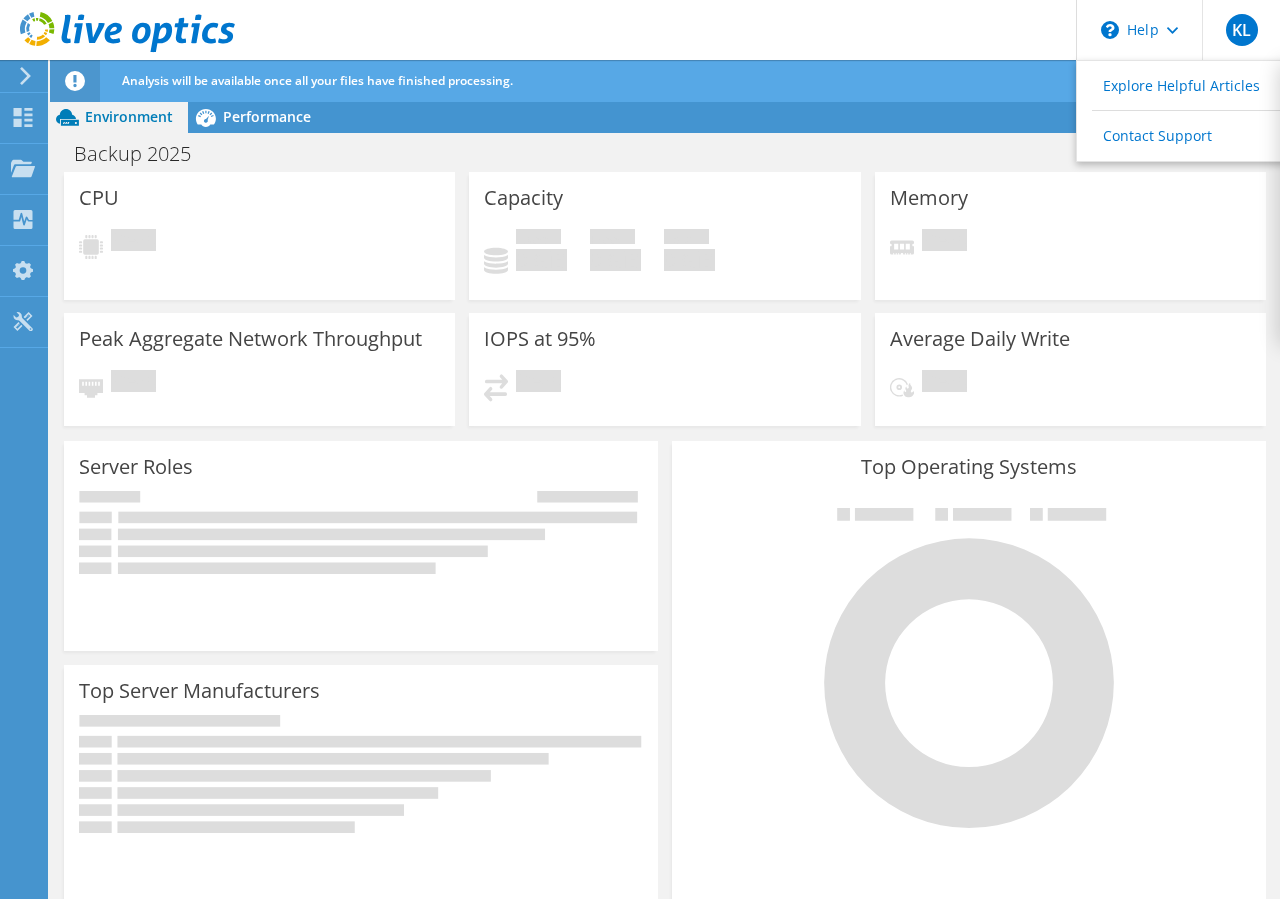 click on "Analysis will be available once all your files have finished processing." at bounding box center (702, 81) 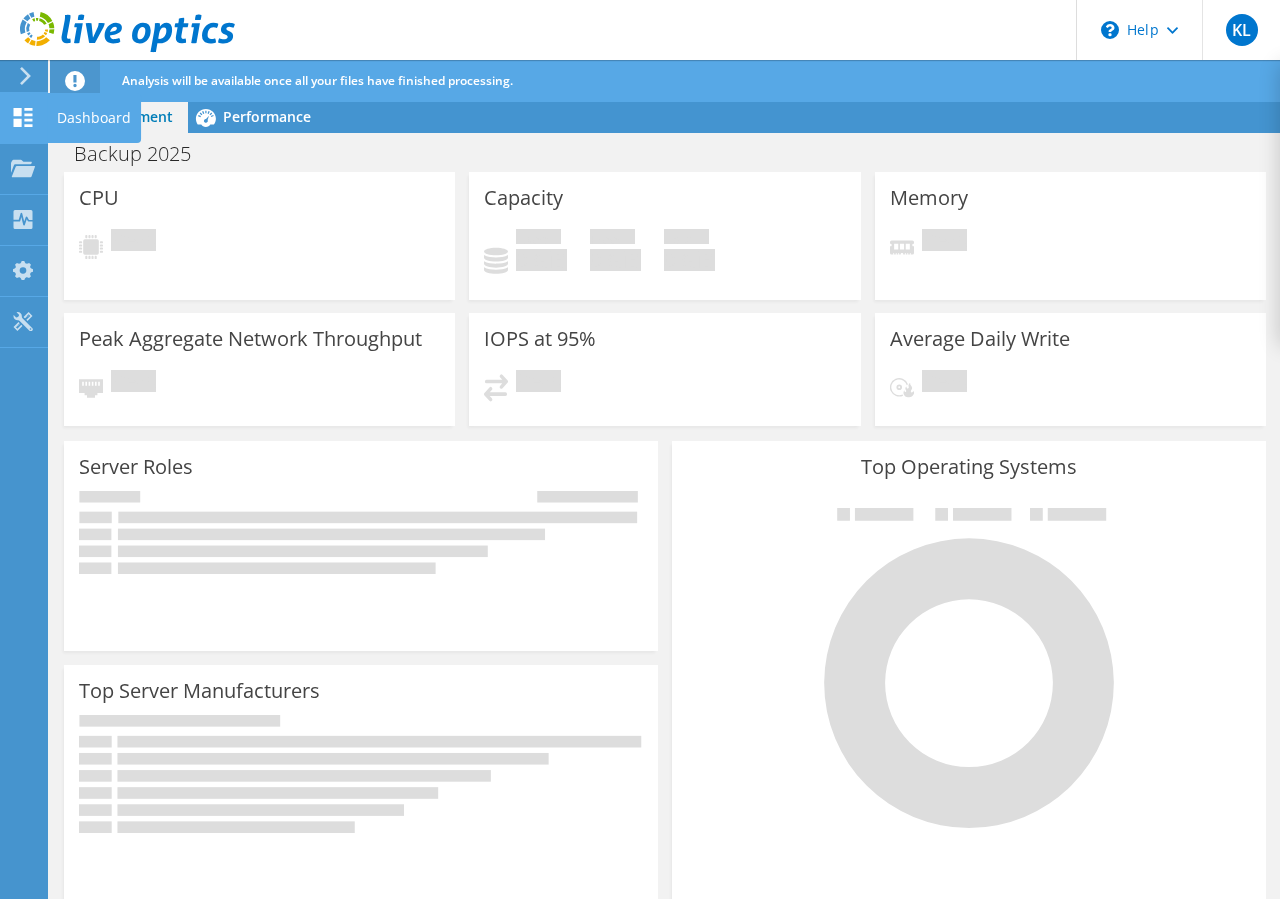 click 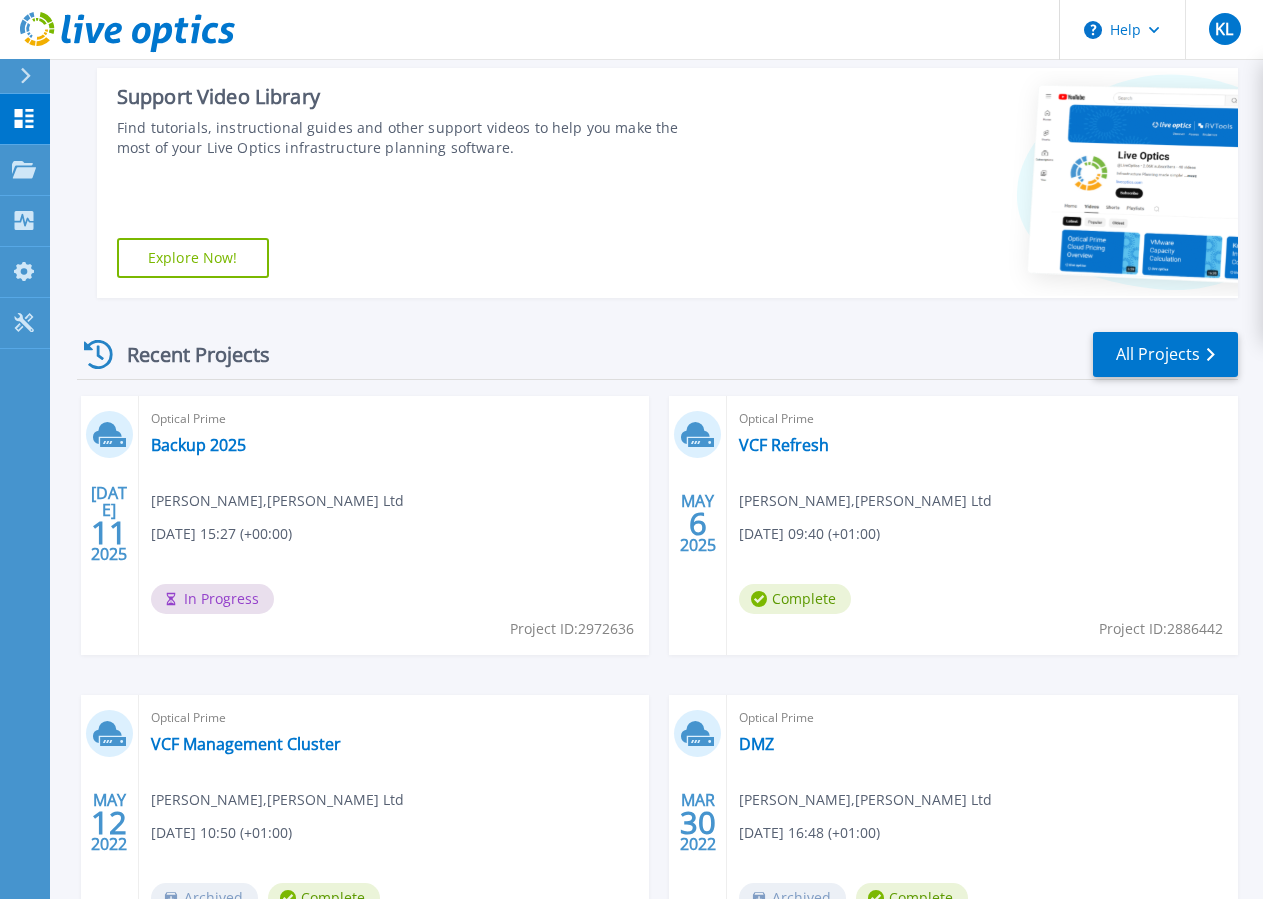 scroll, scrollTop: 408, scrollLeft: 0, axis: vertical 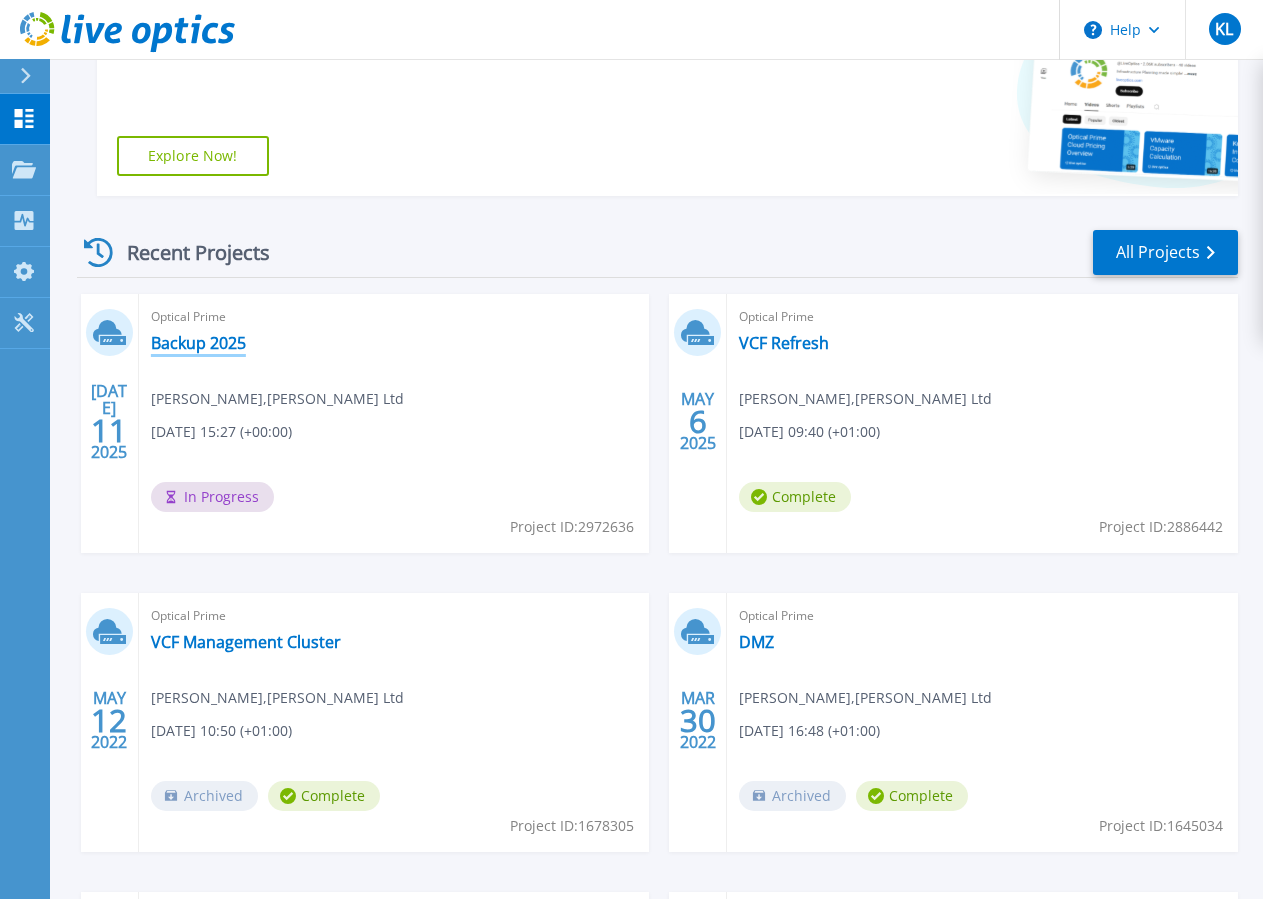 click on "Backup 2025" at bounding box center [198, 343] 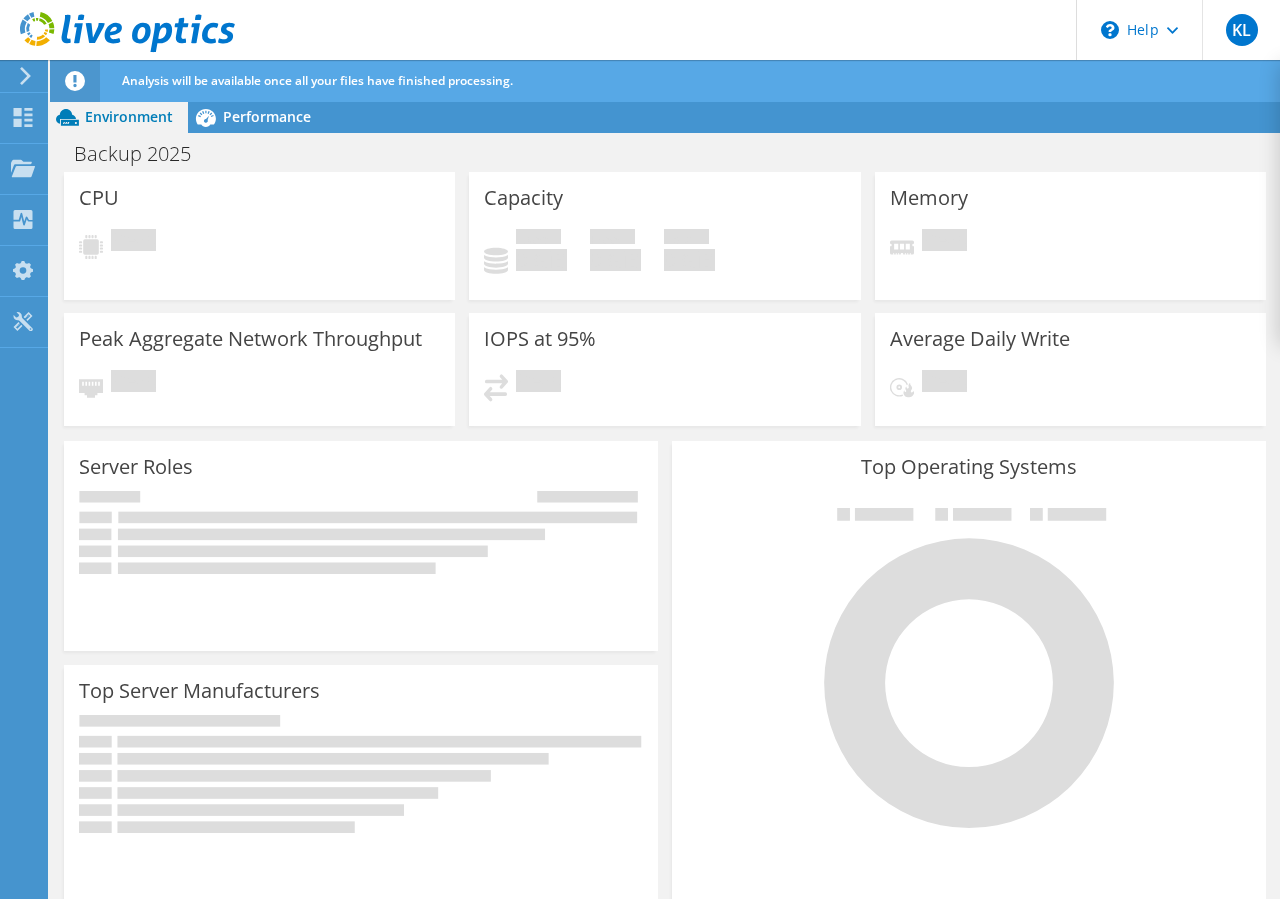 scroll, scrollTop: 0, scrollLeft: 0, axis: both 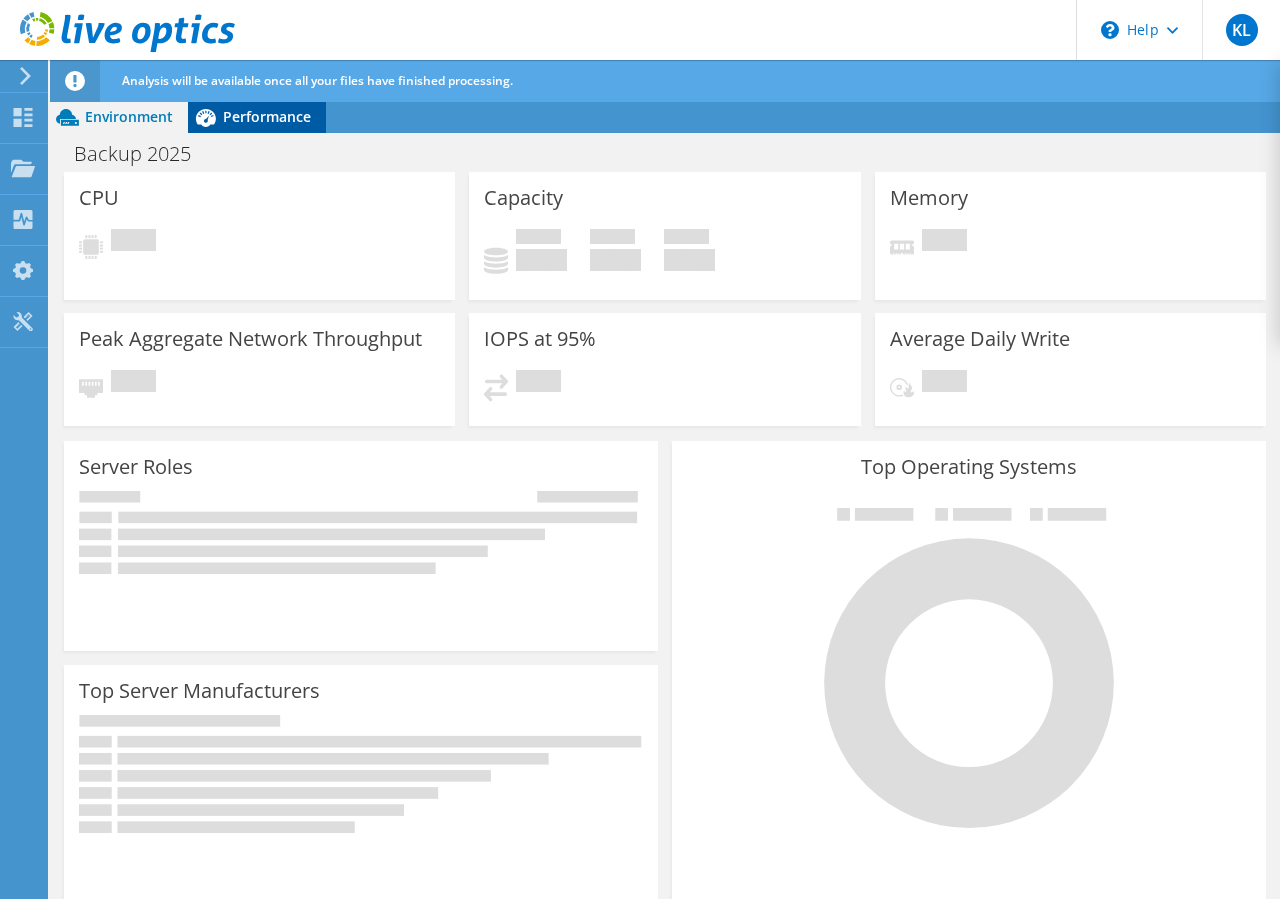 click on "Performance" at bounding box center (257, 117) 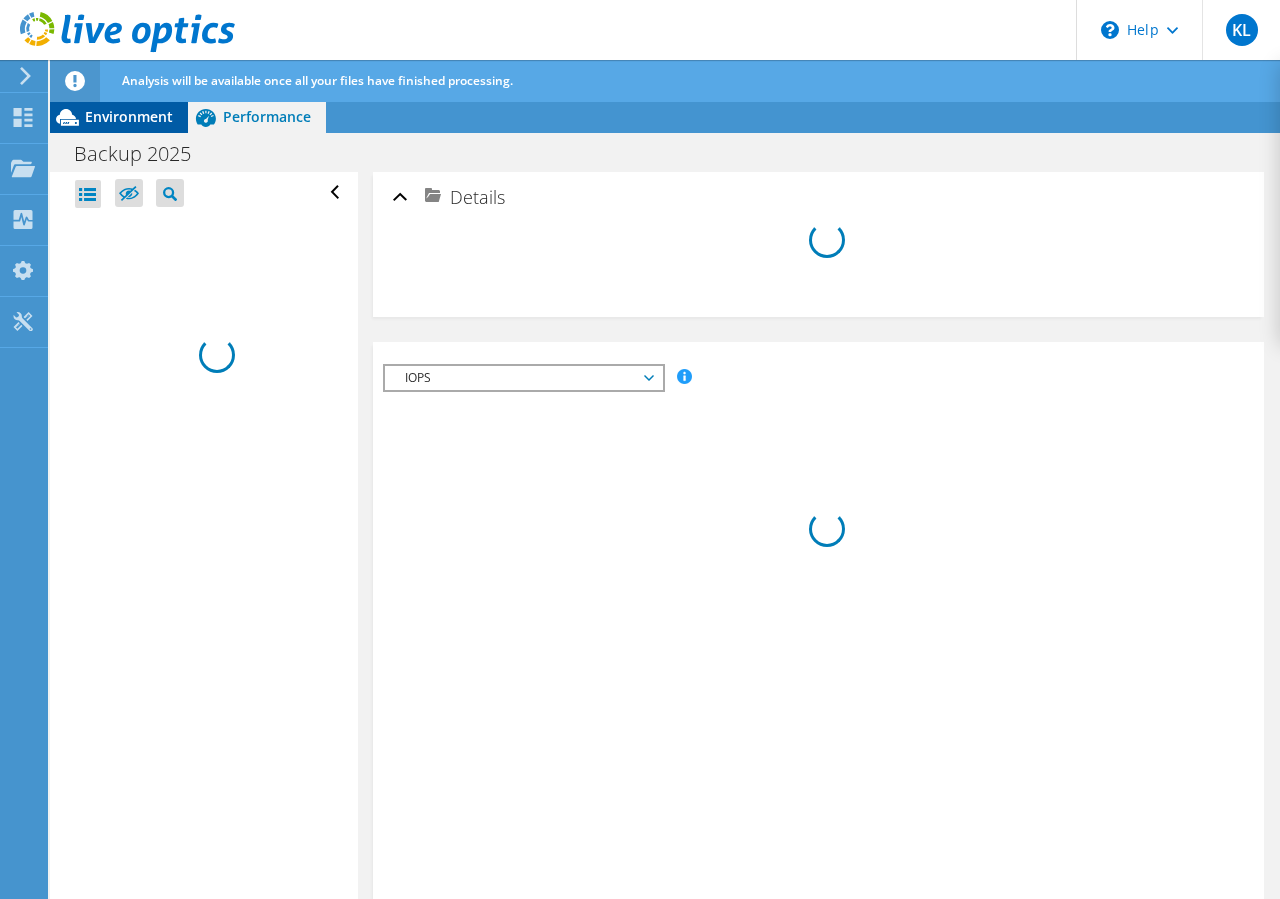 click on "Environment" at bounding box center (129, 116) 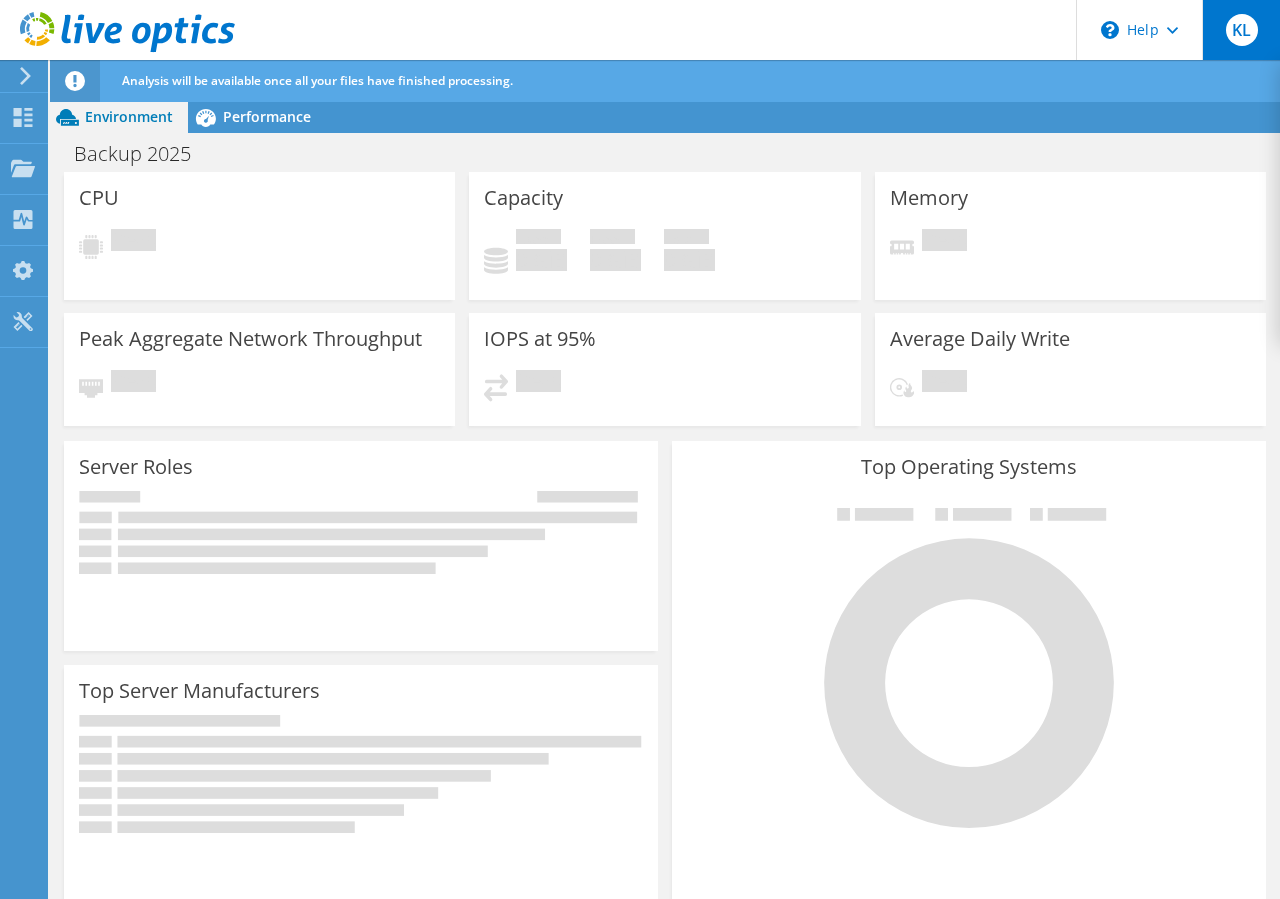 click on "KL" at bounding box center (1241, 30) 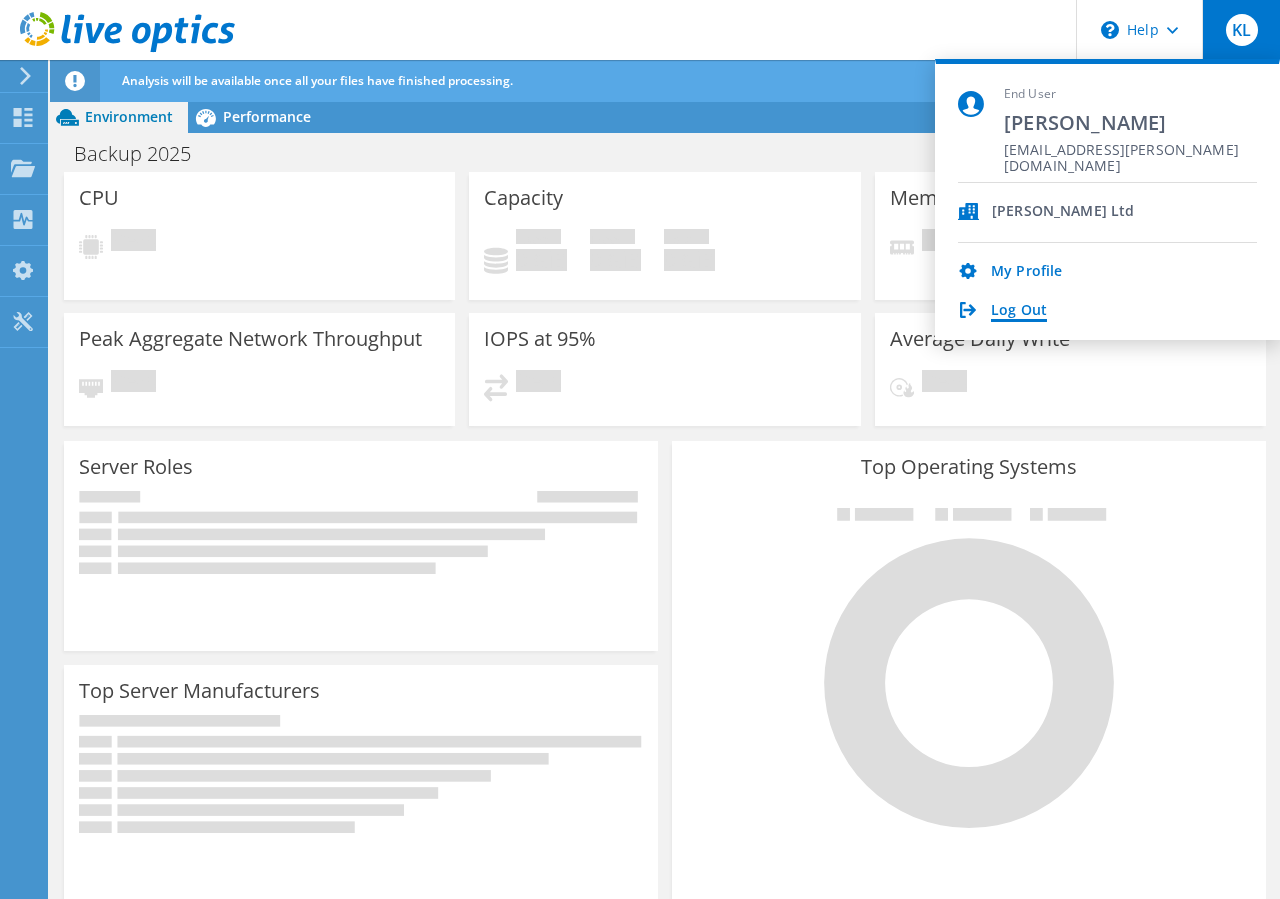 click on "Log Out" at bounding box center (1019, 311) 